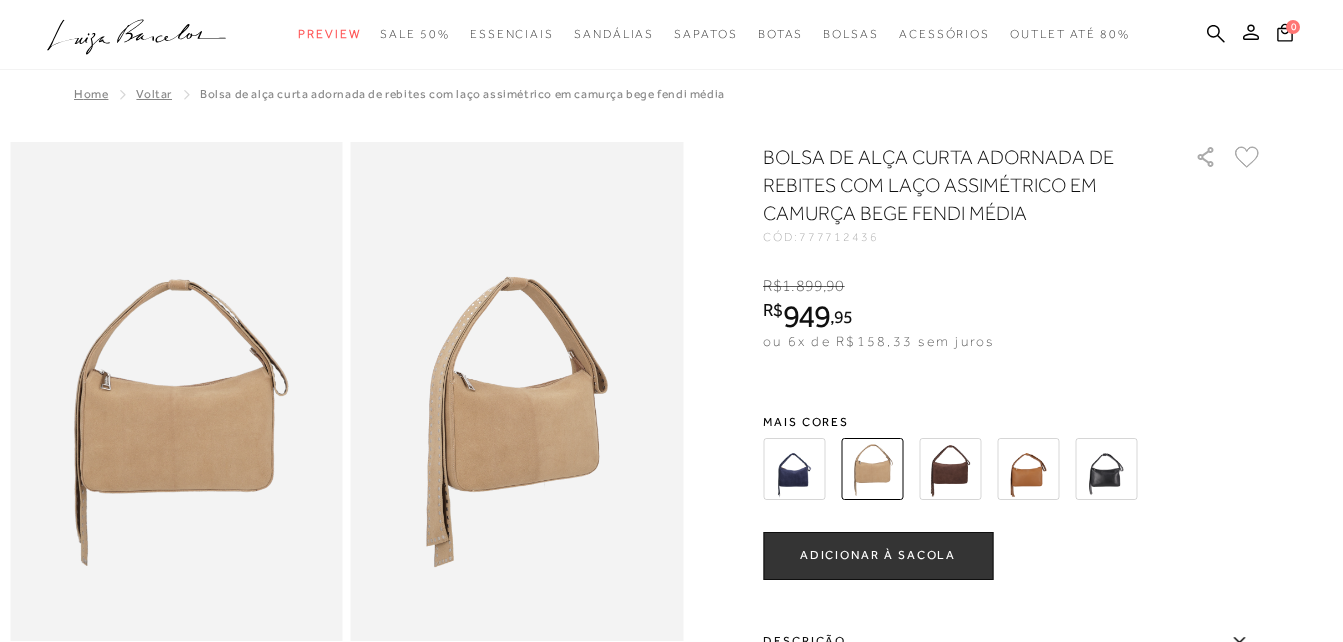 scroll, scrollTop: 0, scrollLeft: 0, axis: both 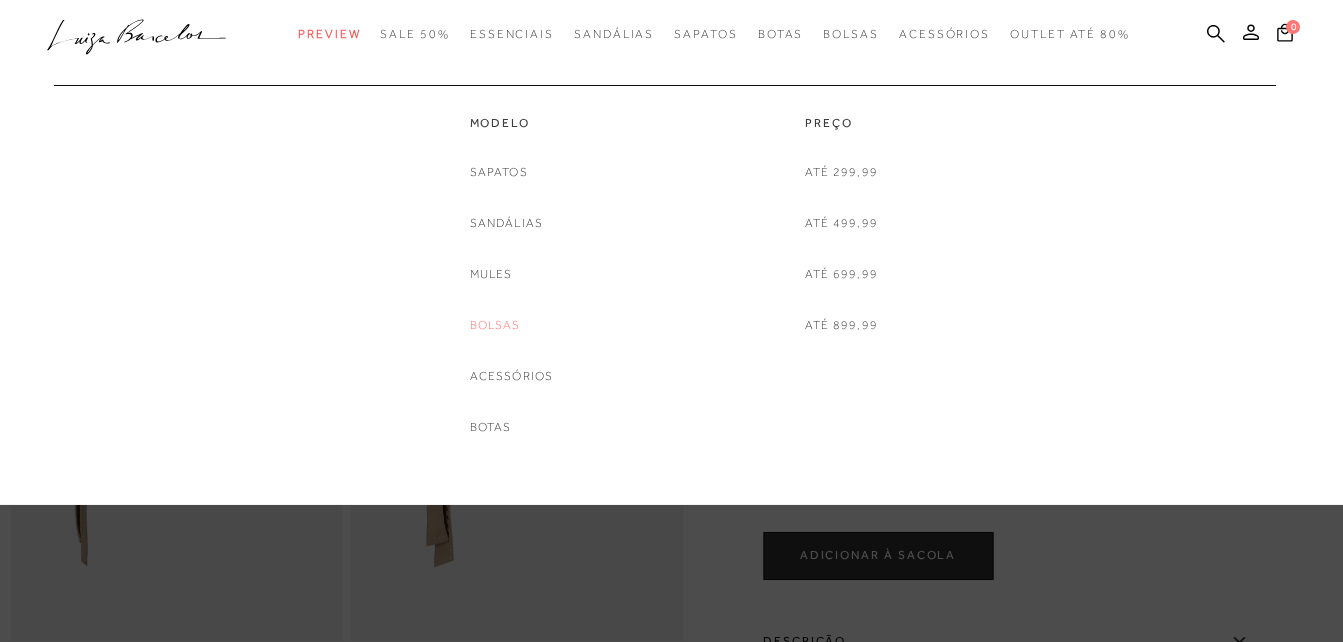 click on "Bolsas" at bounding box center (495, 325) 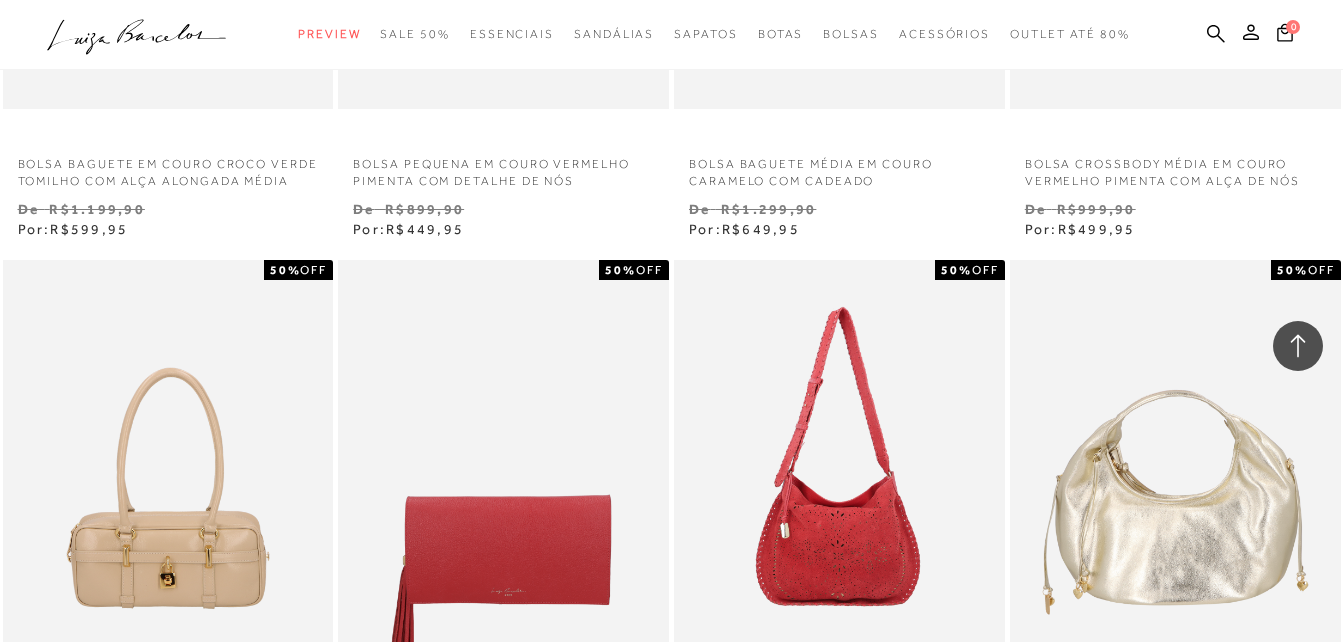 scroll, scrollTop: 1900, scrollLeft: 0, axis: vertical 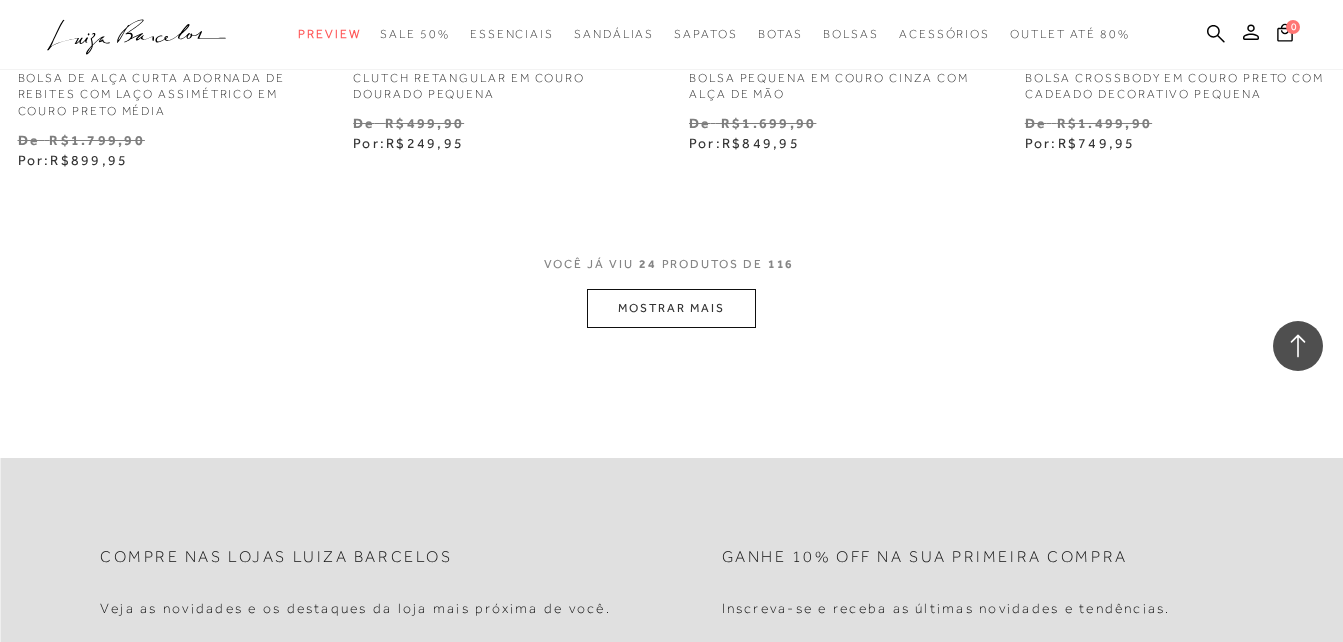 click on "MOSTRAR MAIS" at bounding box center (671, 308) 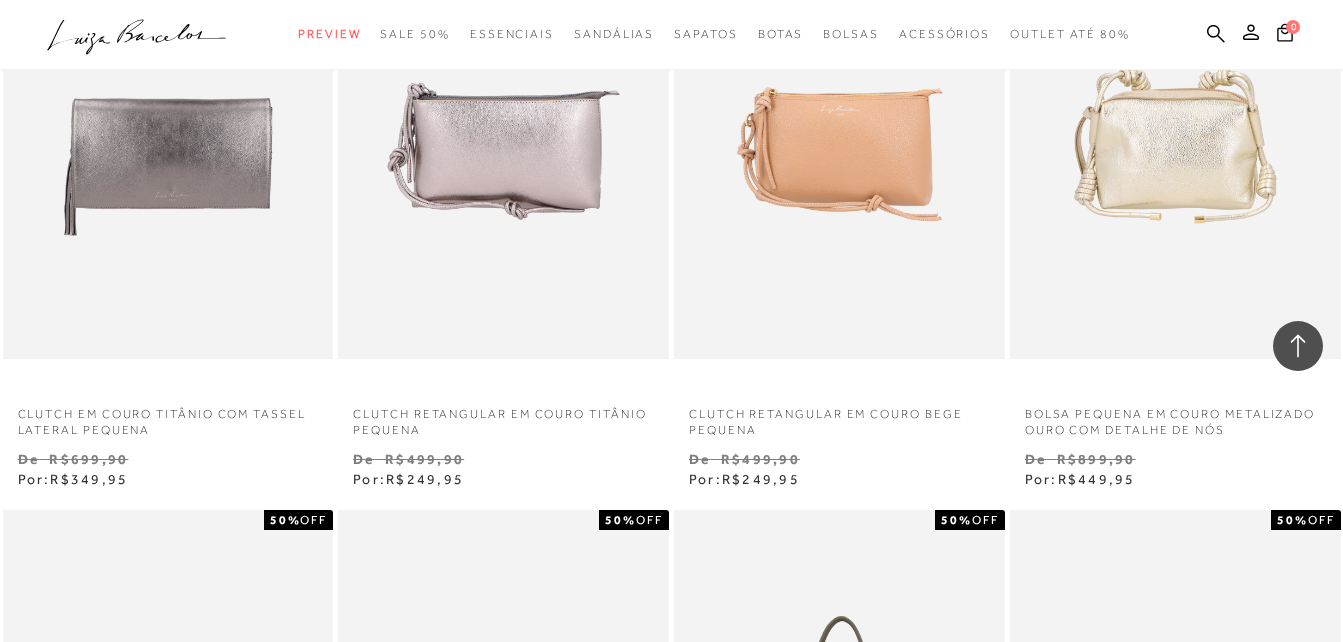 scroll, scrollTop: 6900, scrollLeft: 0, axis: vertical 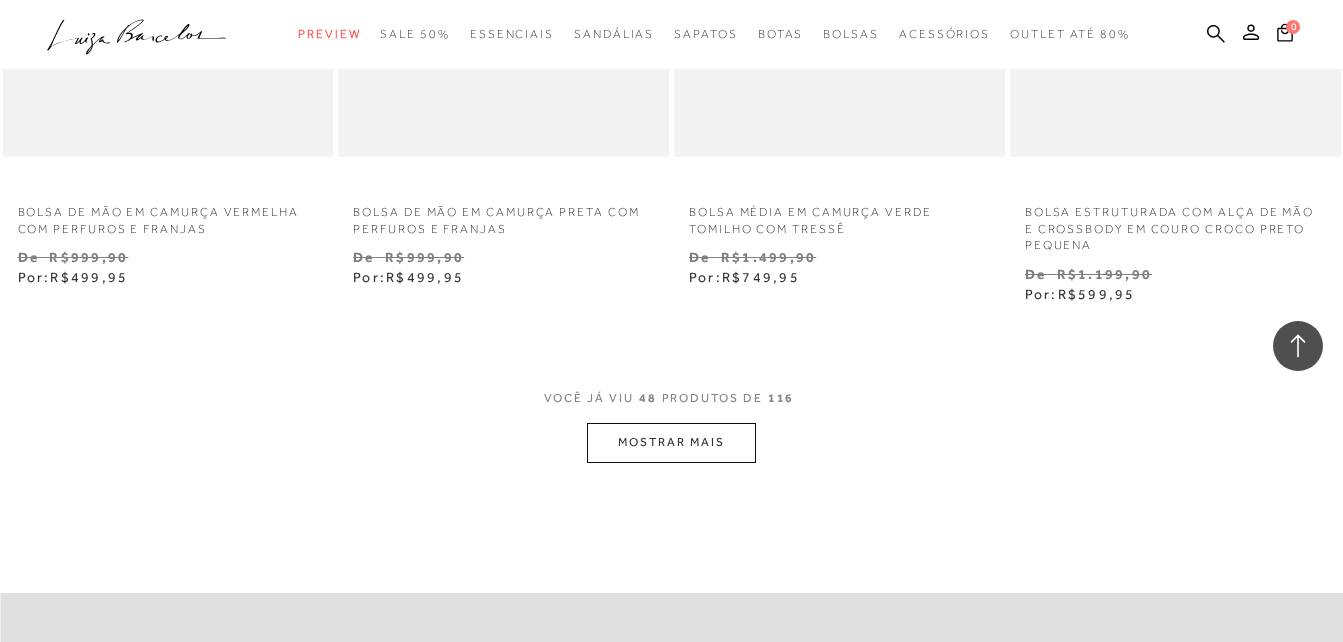 click on "MOSTRAR MAIS" at bounding box center [671, 442] 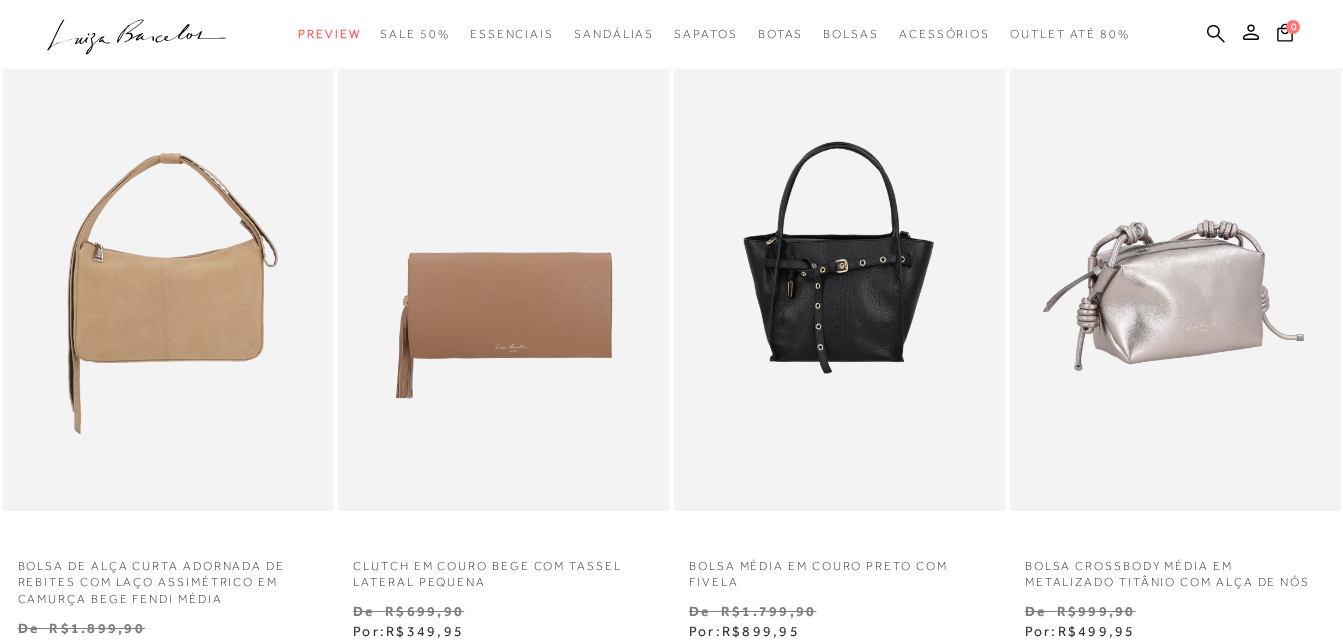 scroll, scrollTop: 0, scrollLeft: 0, axis: both 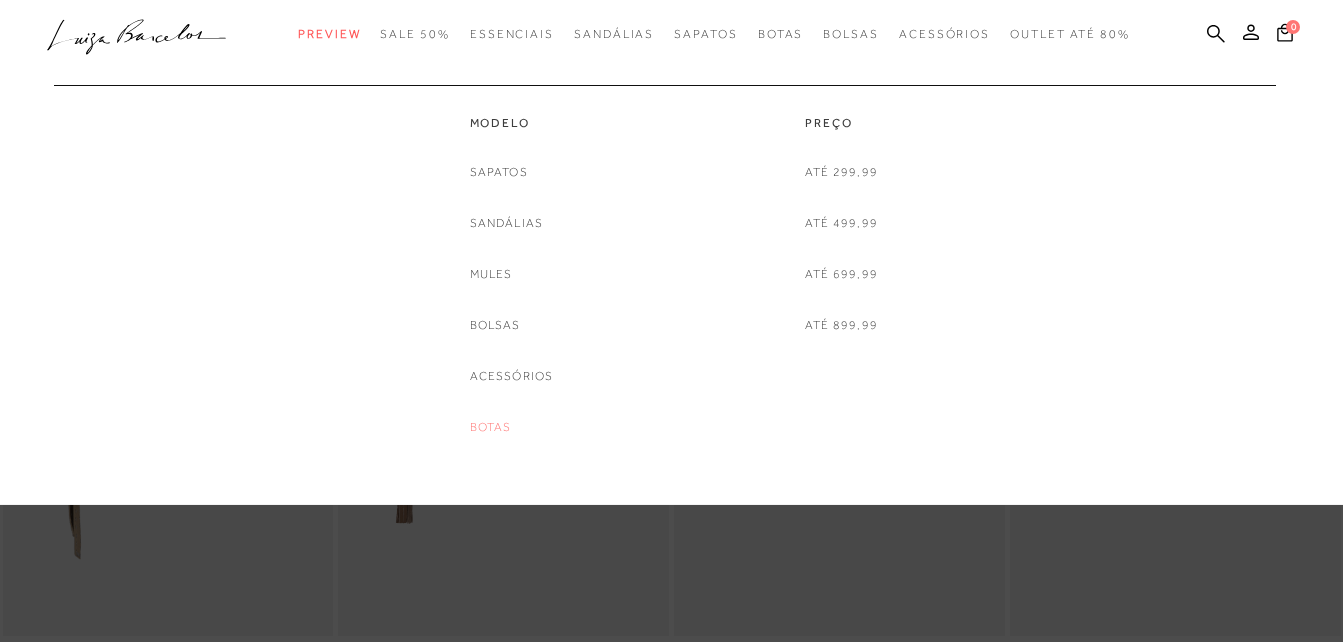 click on "Botas" at bounding box center (491, 427) 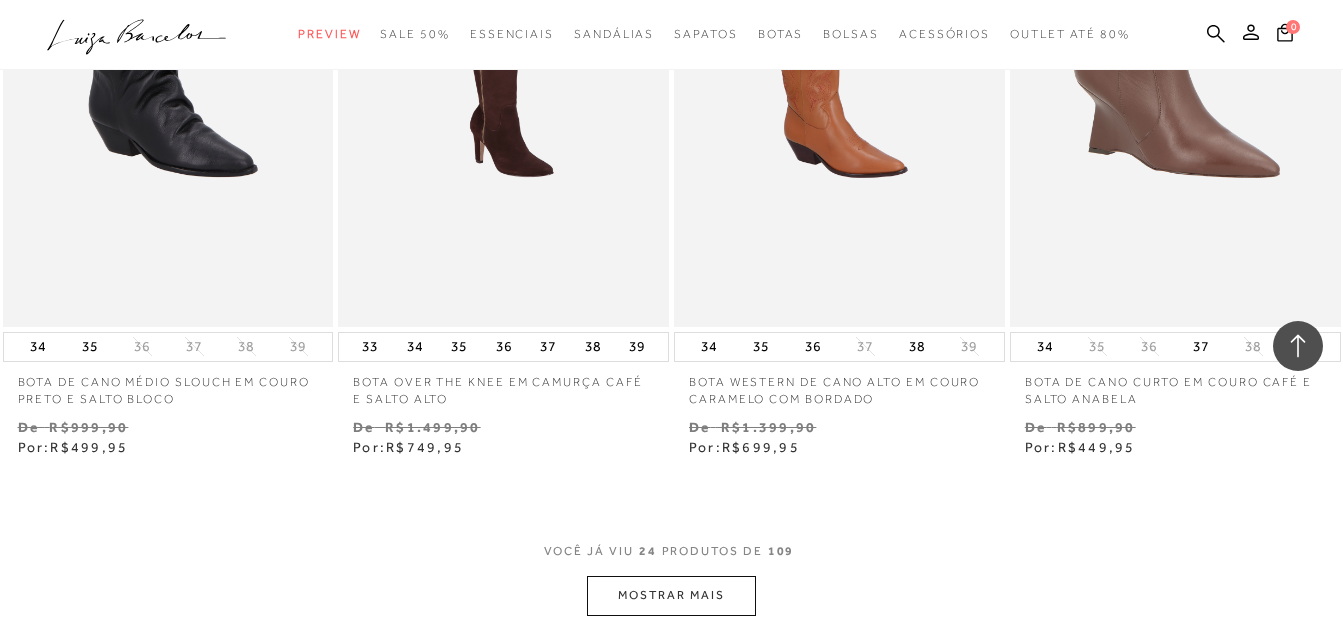 scroll, scrollTop: 3600, scrollLeft: 0, axis: vertical 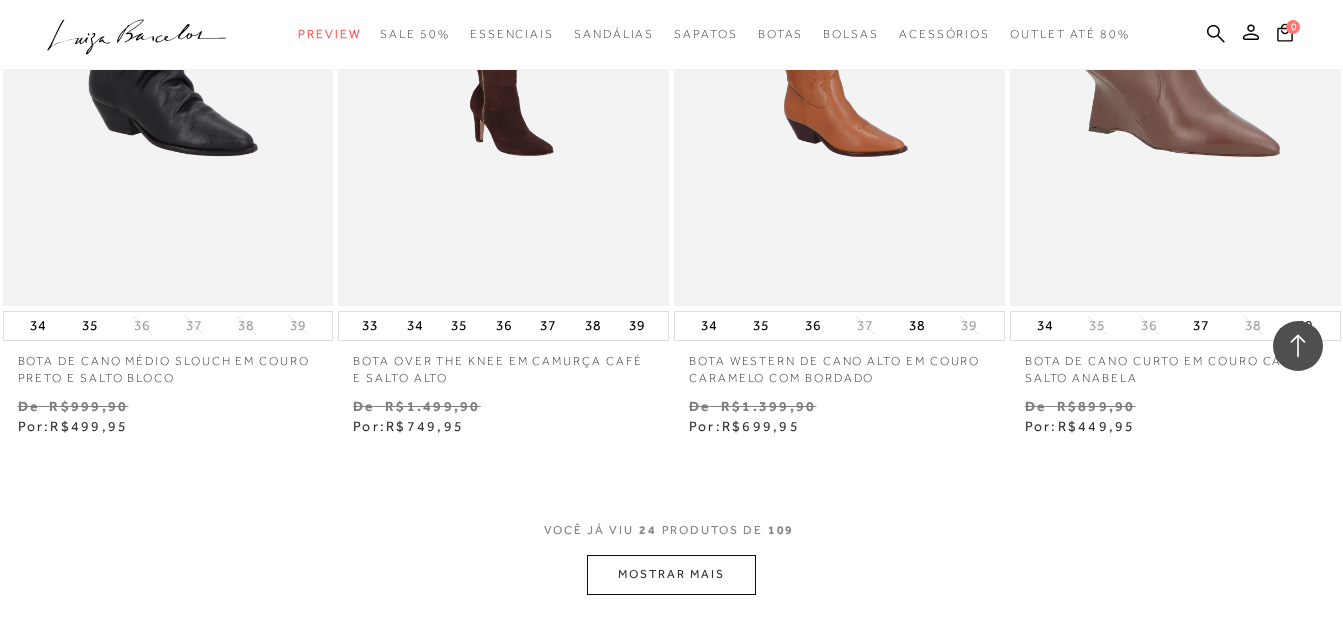 click on "MOSTRAR MAIS" at bounding box center (671, 574) 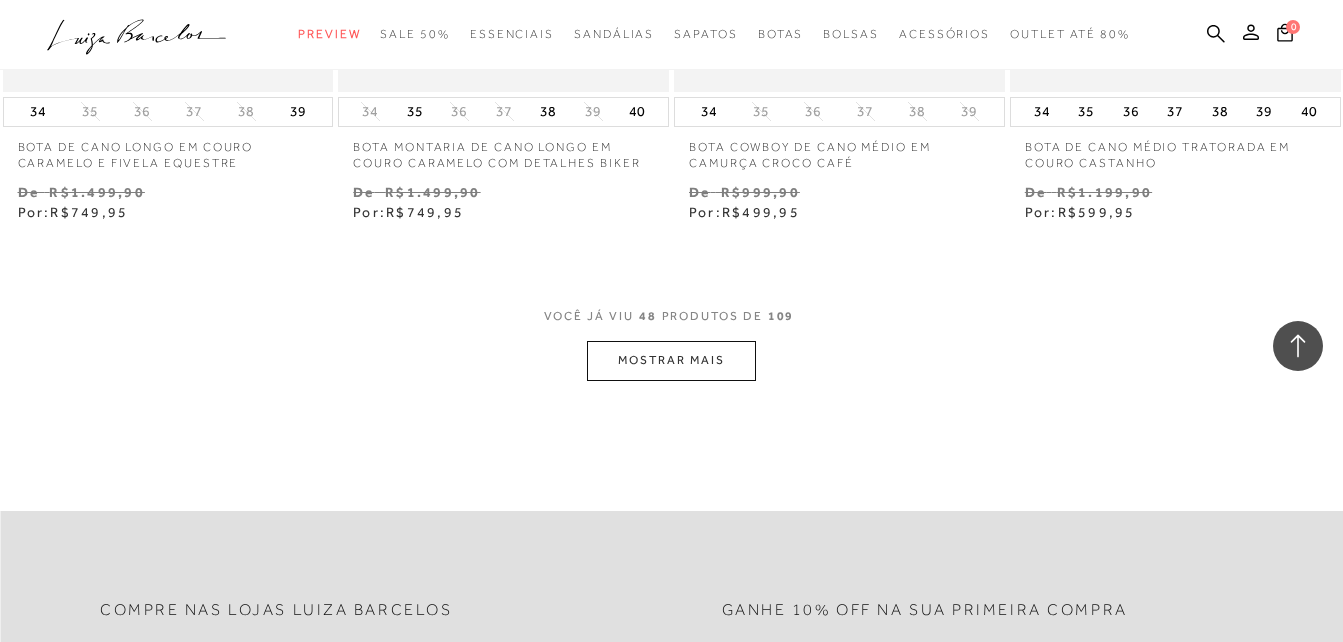 scroll, scrollTop: 7700, scrollLeft: 0, axis: vertical 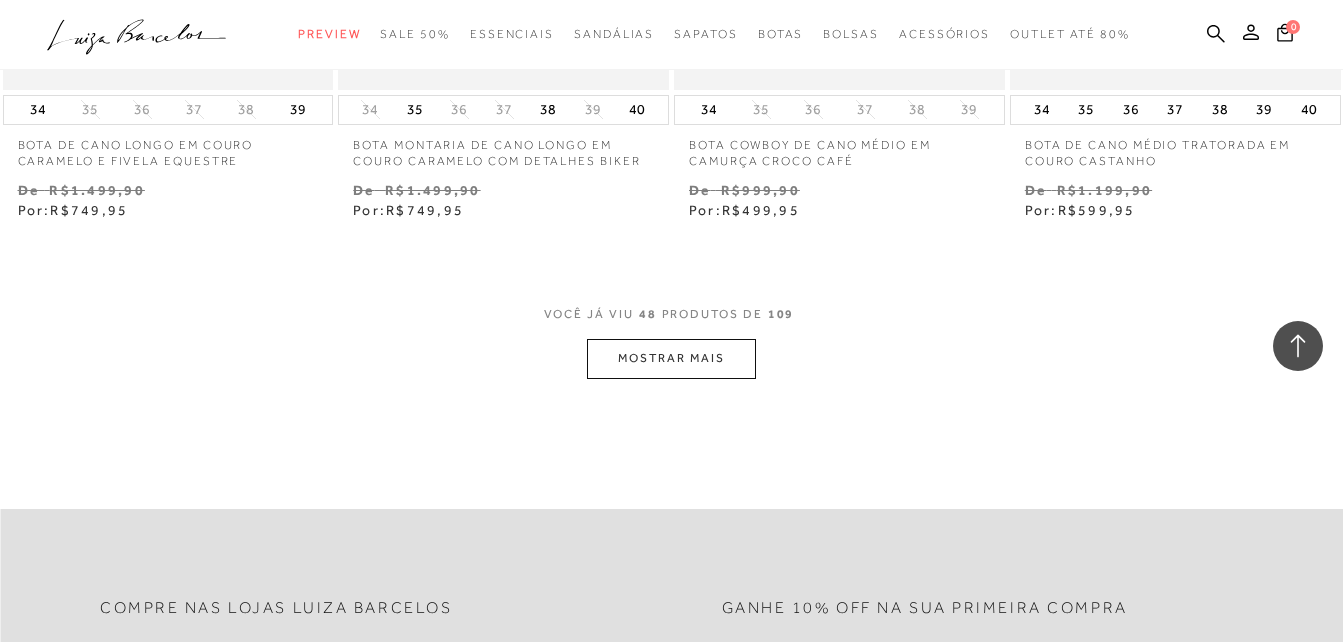 click on "MOSTRAR MAIS" at bounding box center [671, 358] 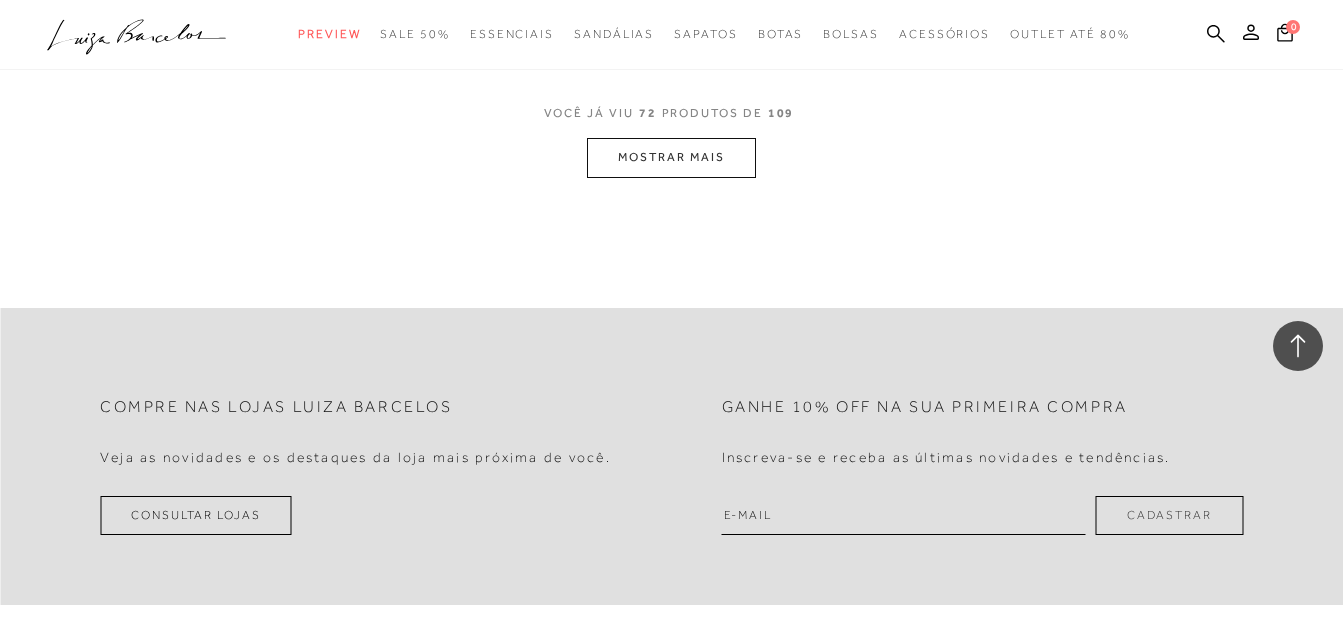 scroll, scrollTop: 11800, scrollLeft: 0, axis: vertical 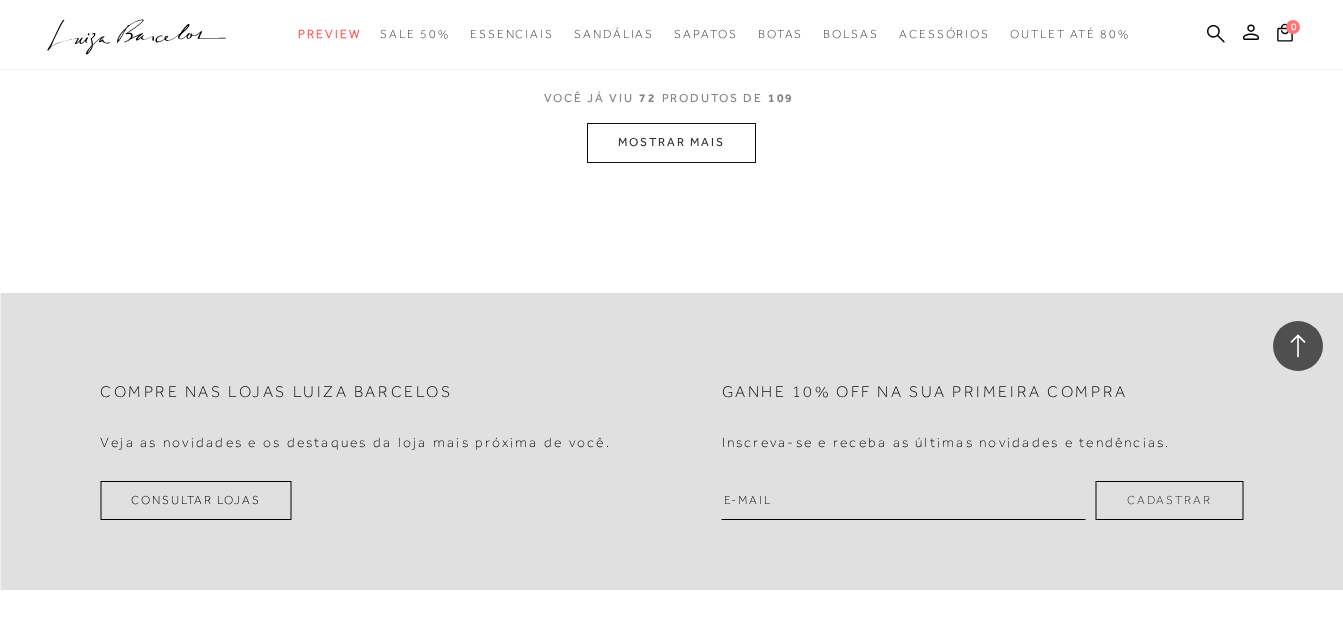 click on "MOSTRAR MAIS" at bounding box center [671, 142] 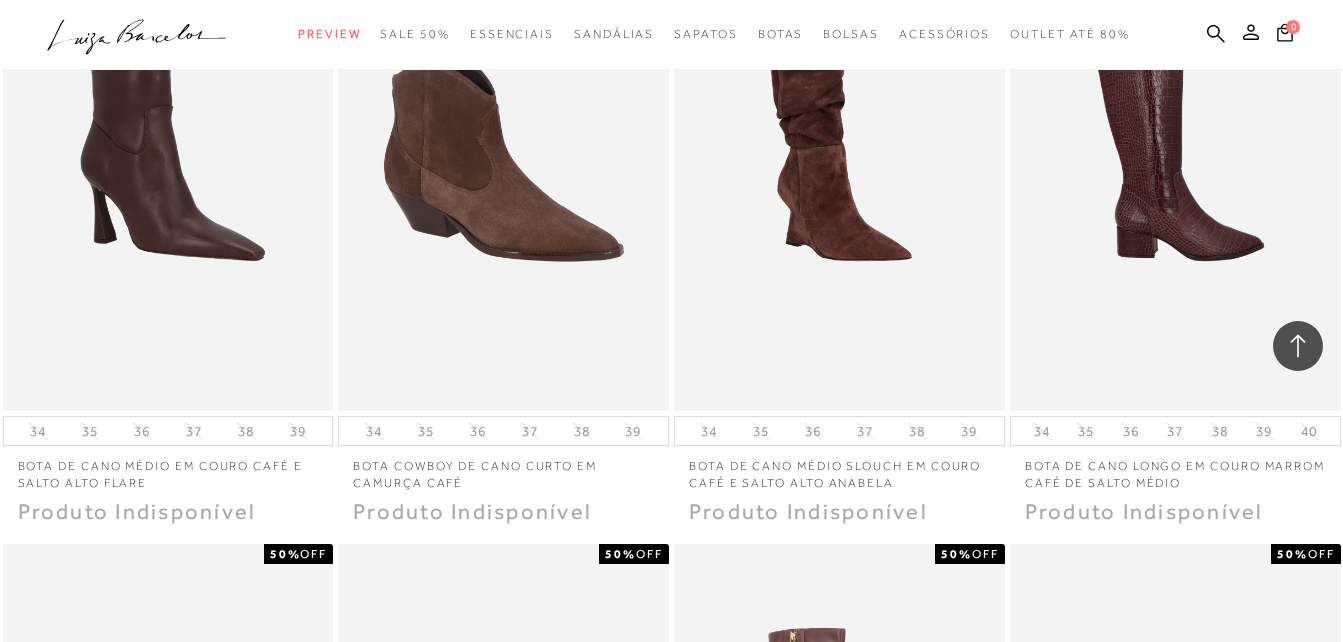scroll, scrollTop: 14500, scrollLeft: 0, axis: vertical 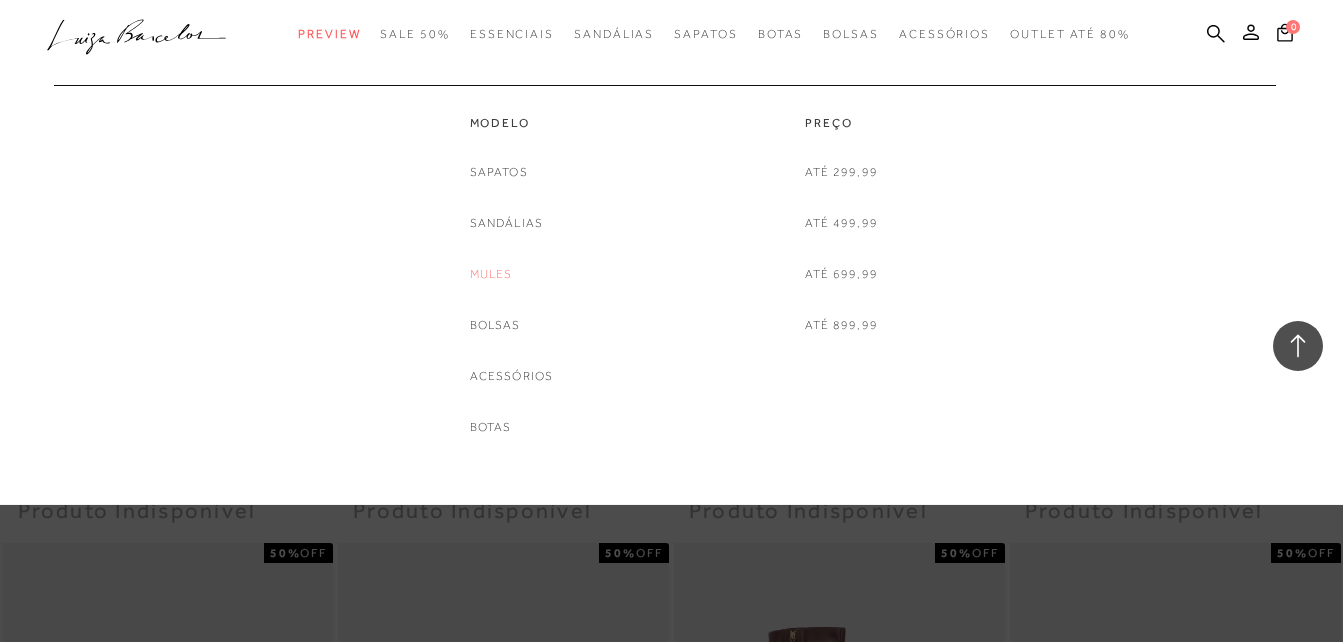 click on "Mules" at bounding box center [491, 274] 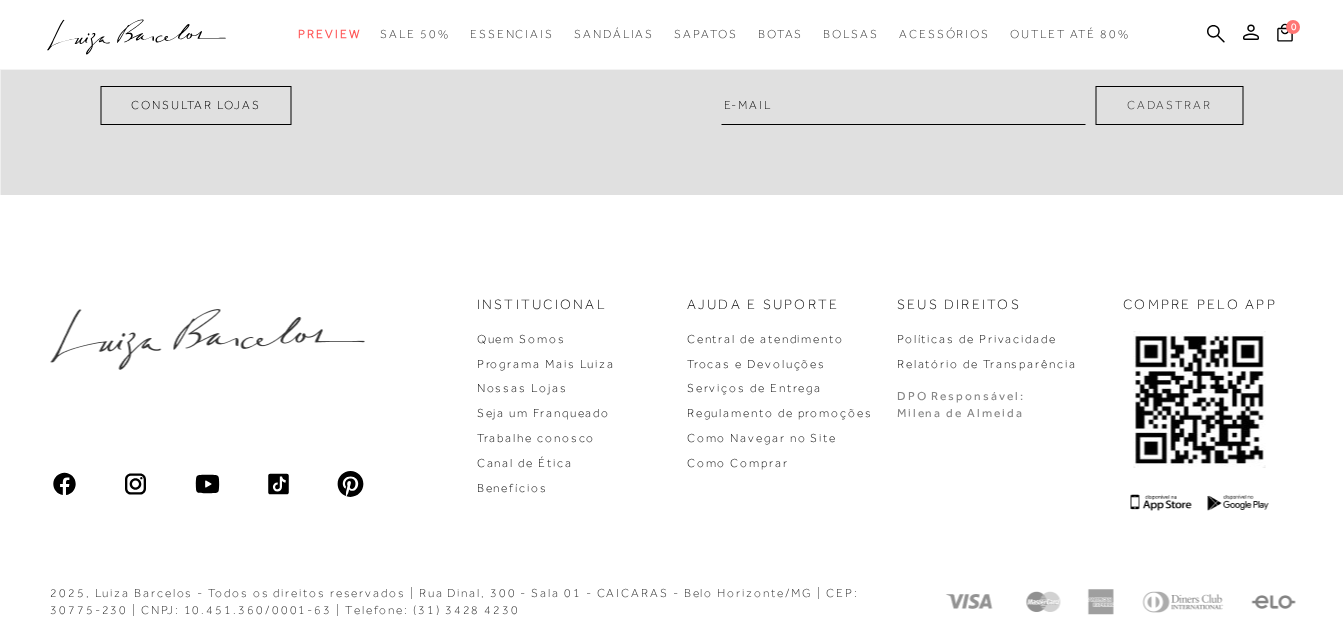 scroll, scrollTop: 0, scrollLeft: 0, axis: both 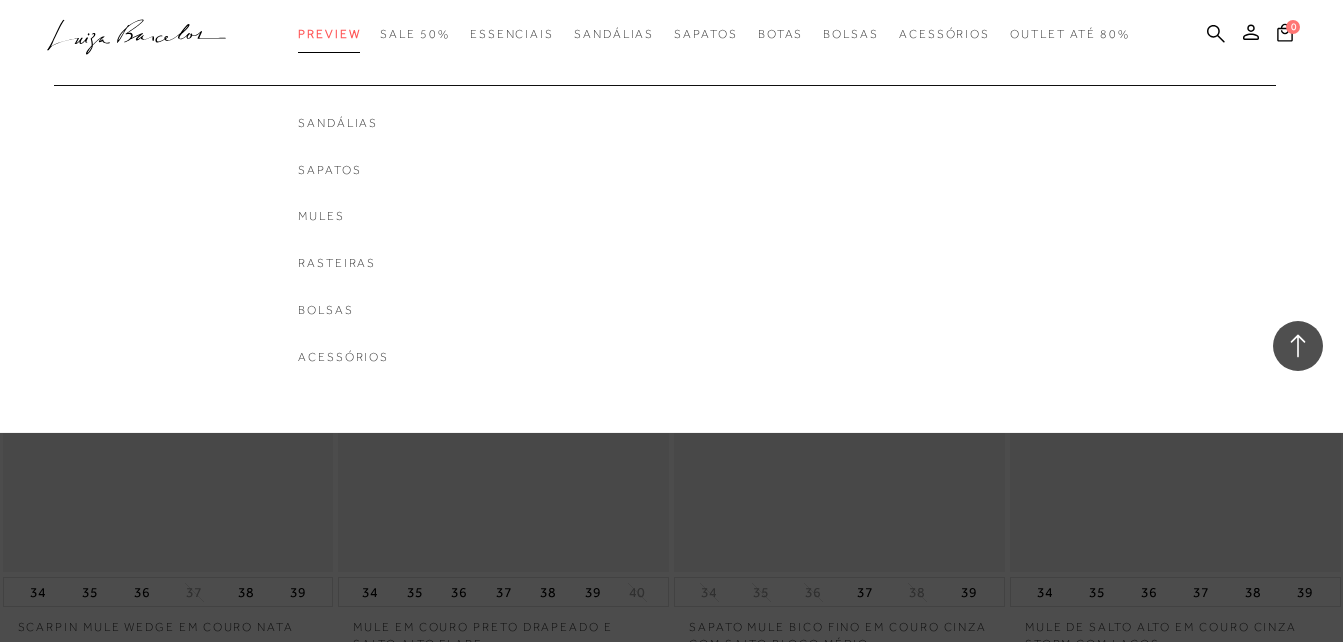 click on "Preview" at bounding box center [329, 34] 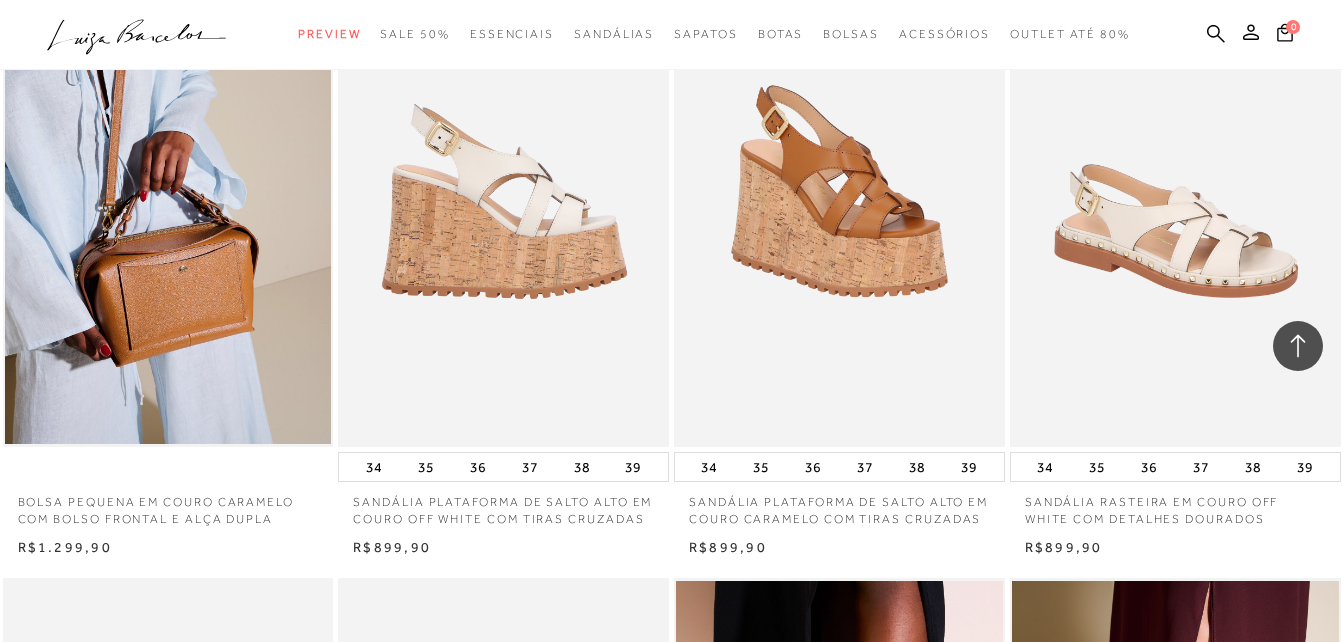 scroll, scrollTop: 2100, scrollLeft: 0, axis: vertical 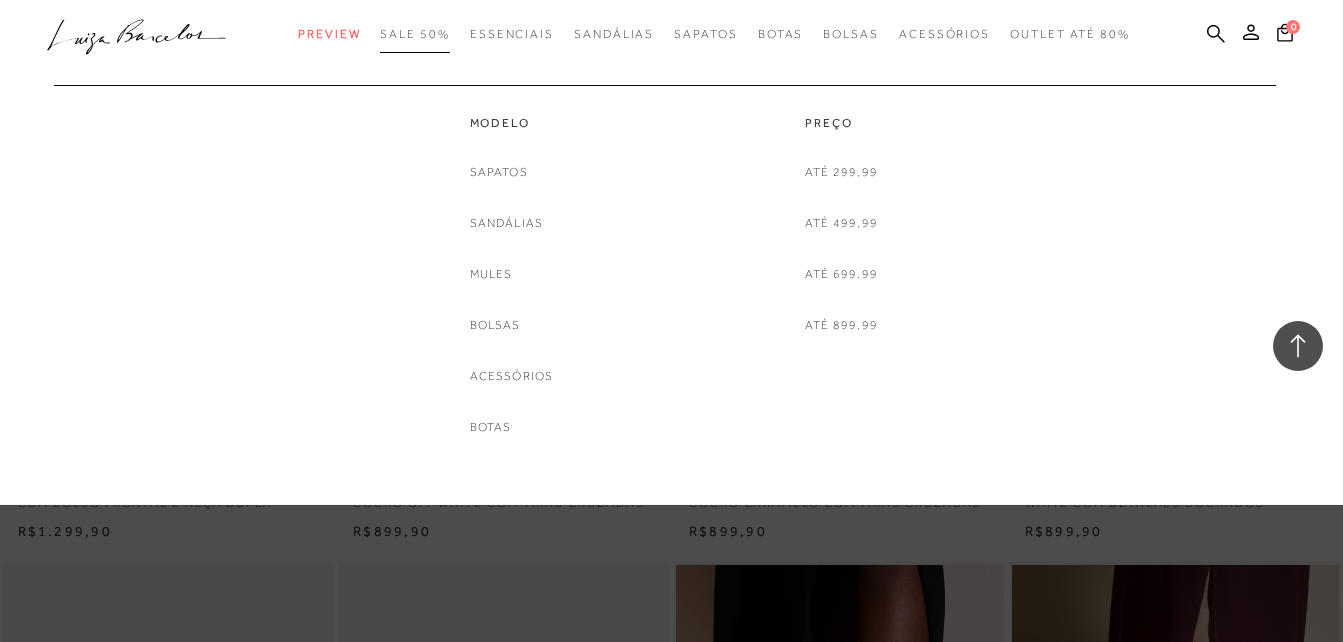 click on "SALE 50%" at bounding box center [414, 34] 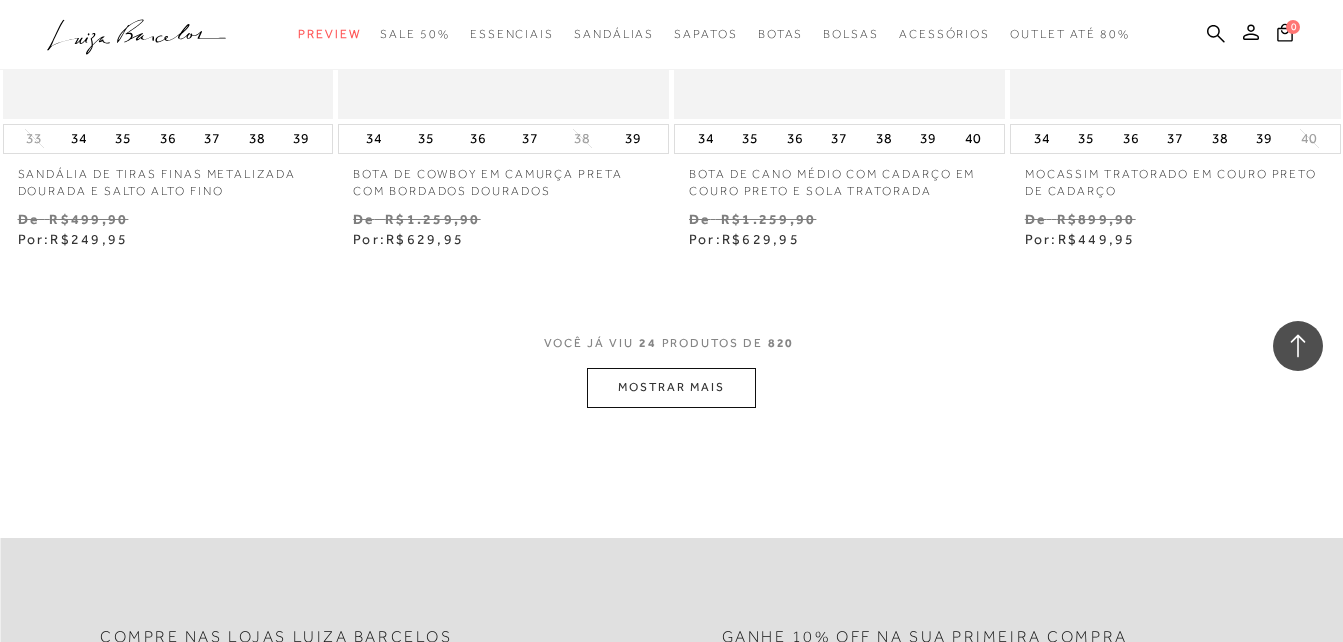 scroll, scrollTop: 4000, scrollLeft: 0, axis: vertical 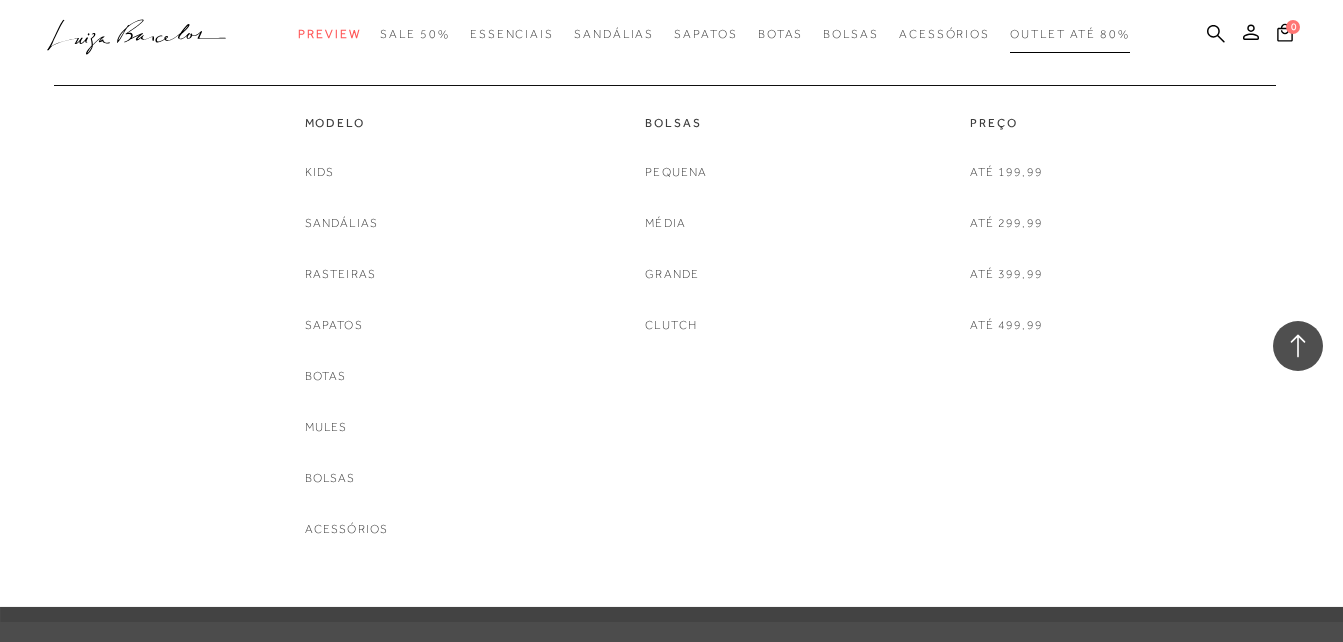 click on "Outlet até 80%" at bounding box center [1070, 34] 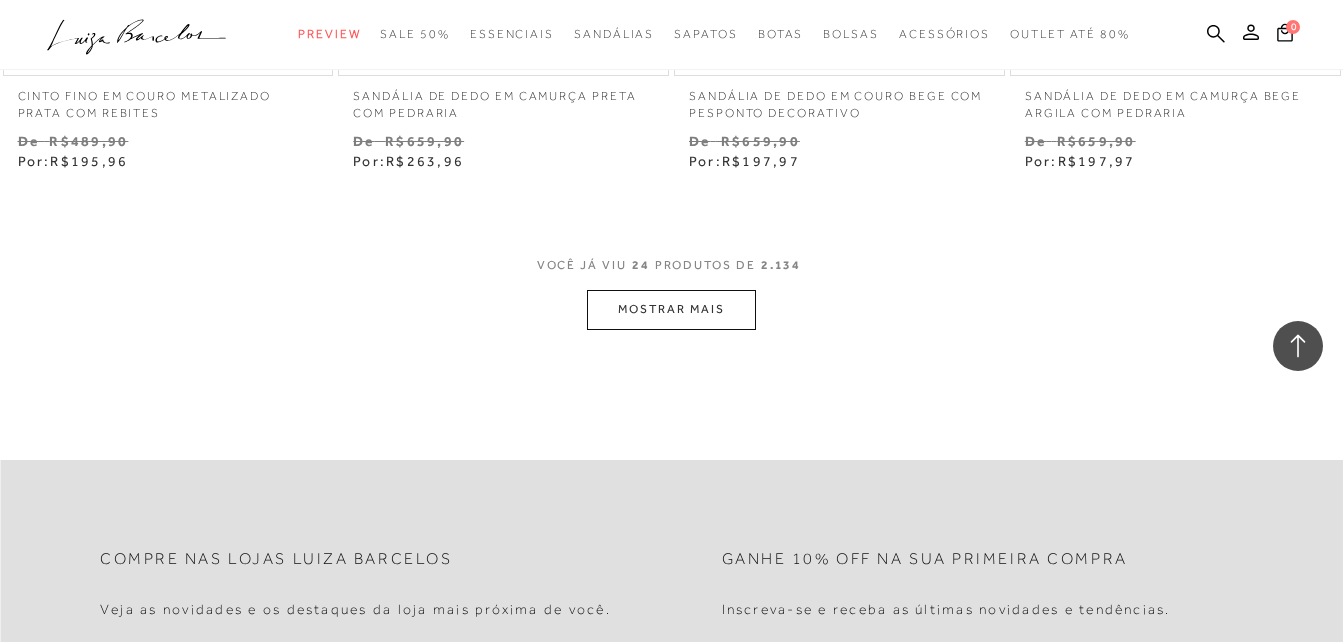 scroll, scrollTop: 3900, scrollLeft: 0, axis: vertical 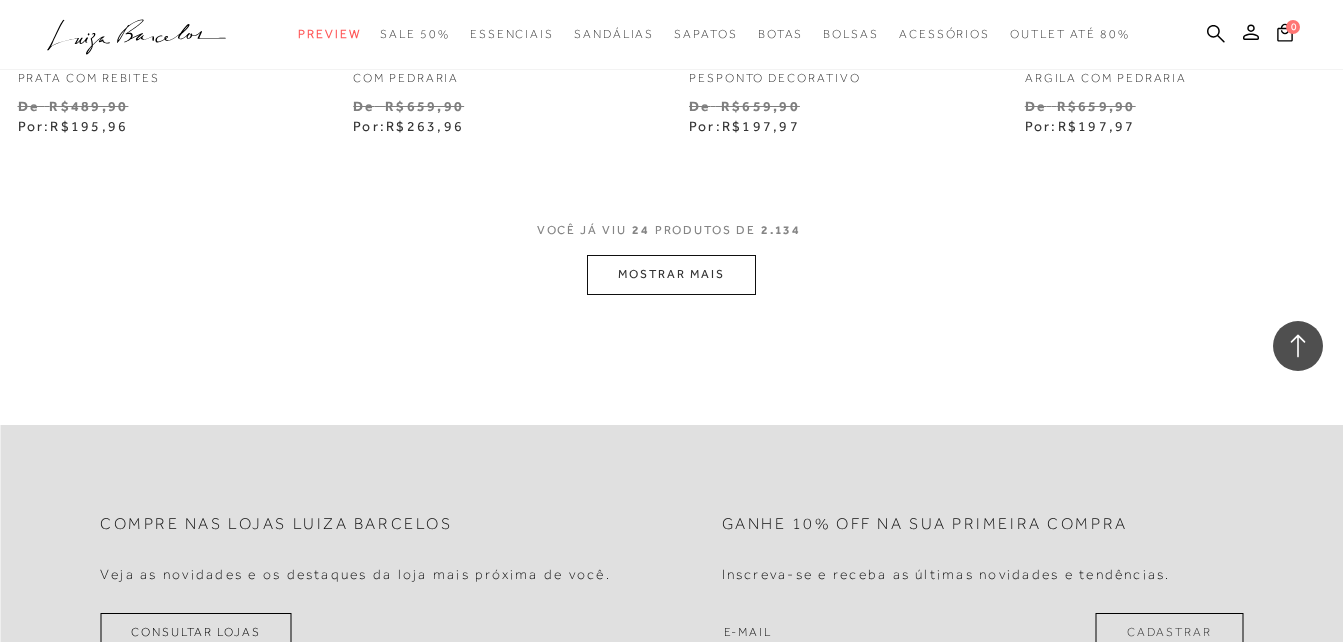 click on "MOSTRAR MAIS" at bounding box center (671, 274) 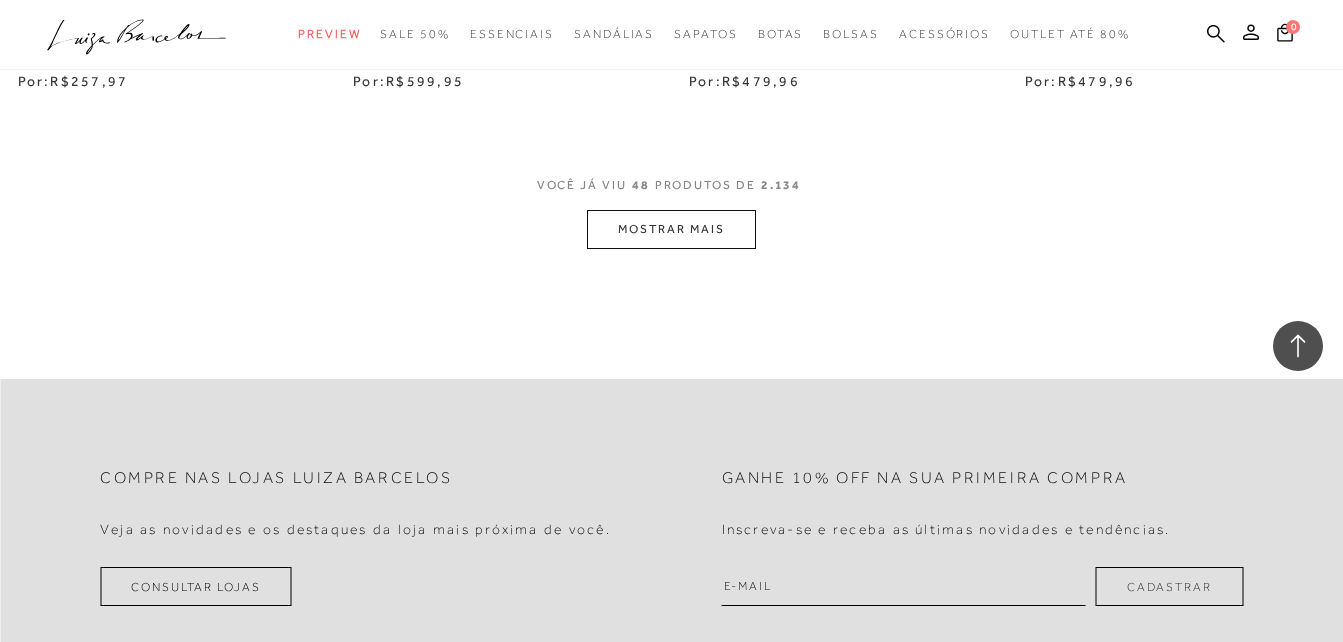 scroll, scrollTop: 7800, scrollLeft: 0, axis: vertical 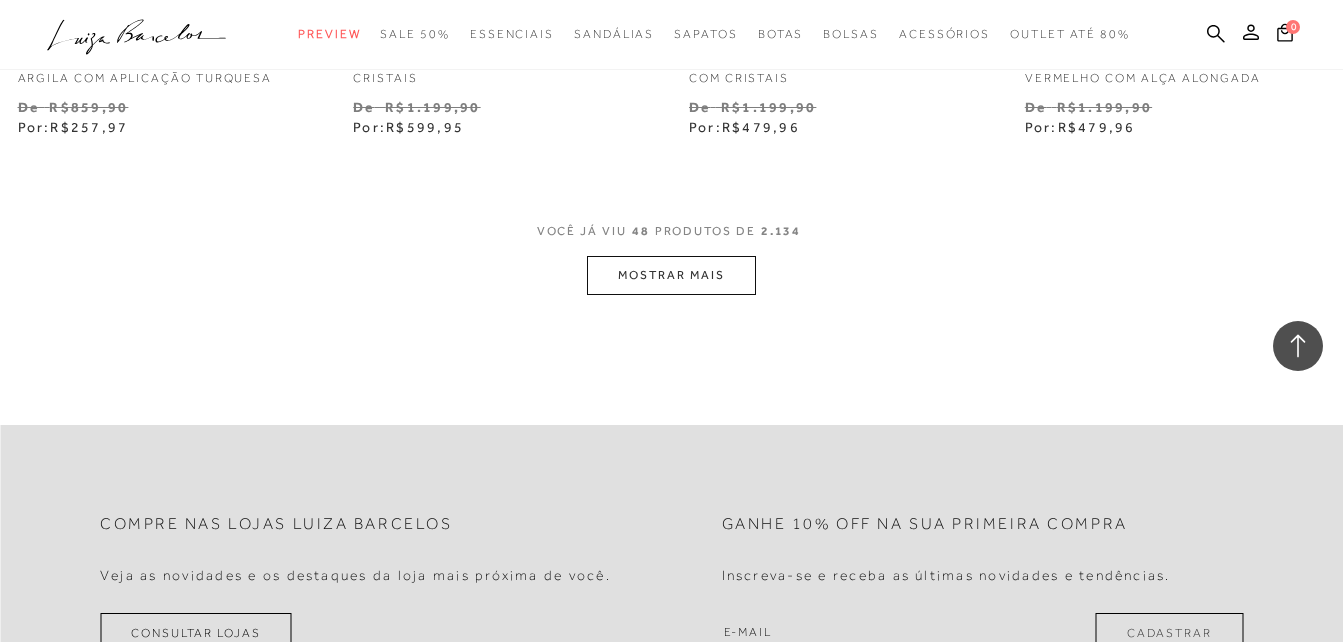 click on "MOSTRAR MAIS" at bounding box center [671, 275] 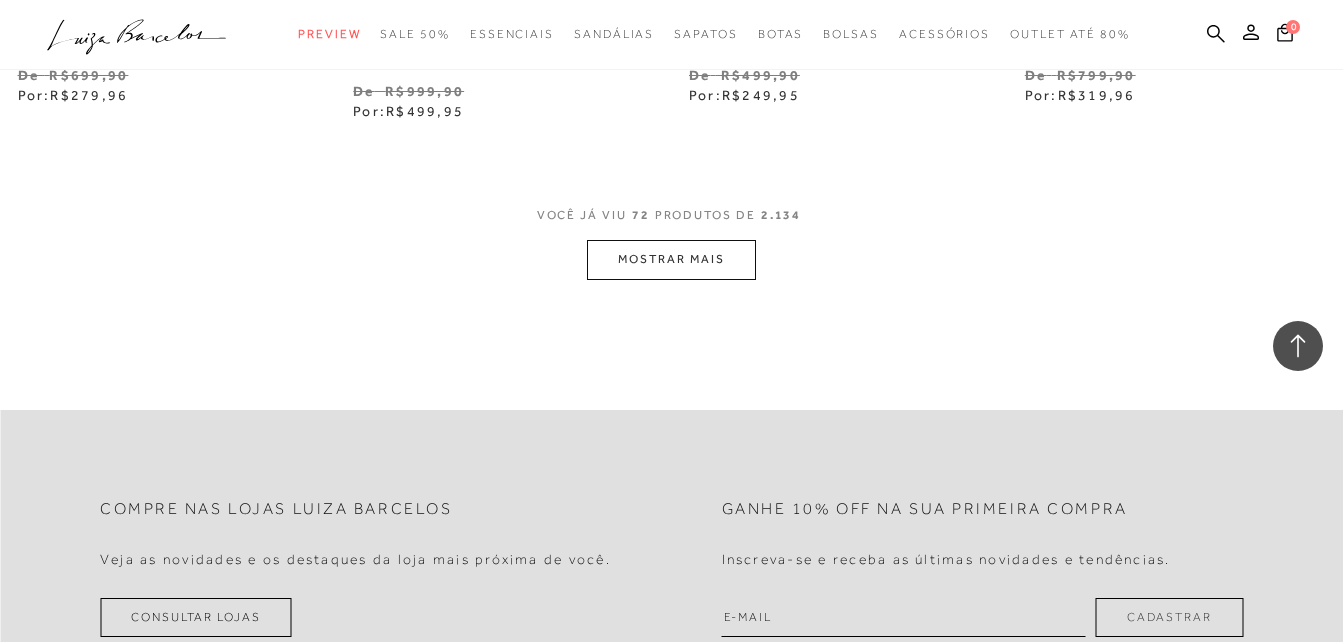 scroll, scrollTop: 11800, scrollLeft: 0, axis: vertical 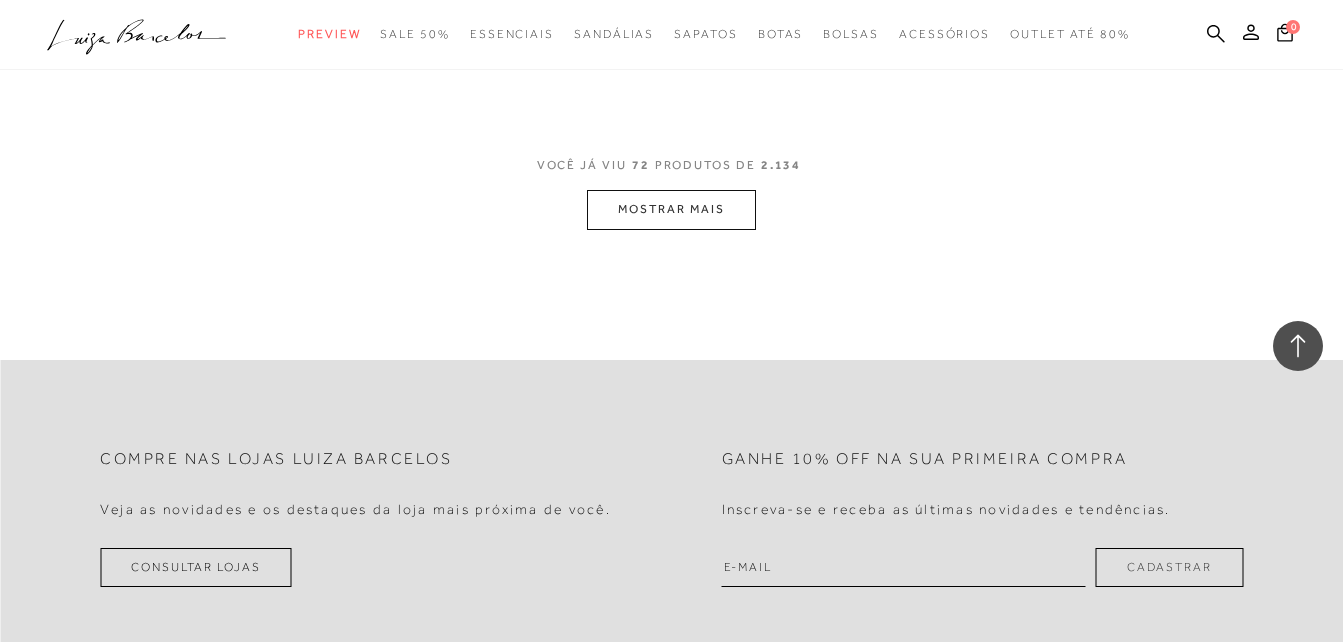 click on "MOSTRAR MAIS" at bounding box center [671, 209] 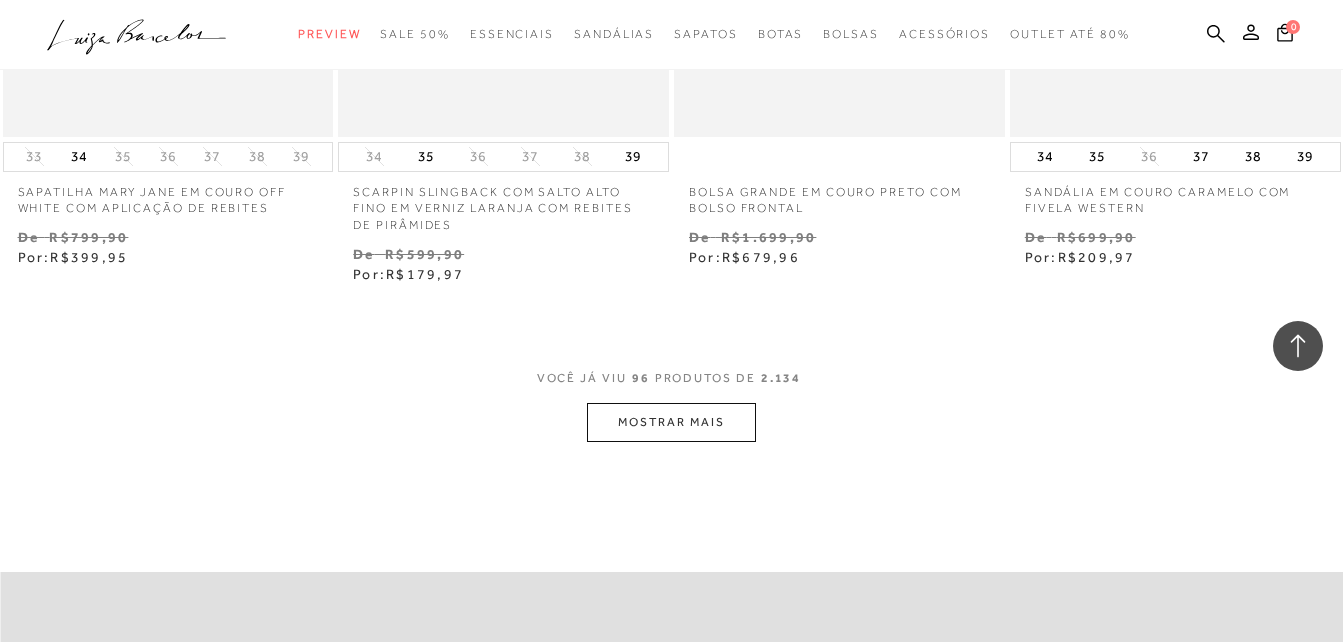 scroll, scrollTop: 15600, scrollLeft: 0, axis: vertical 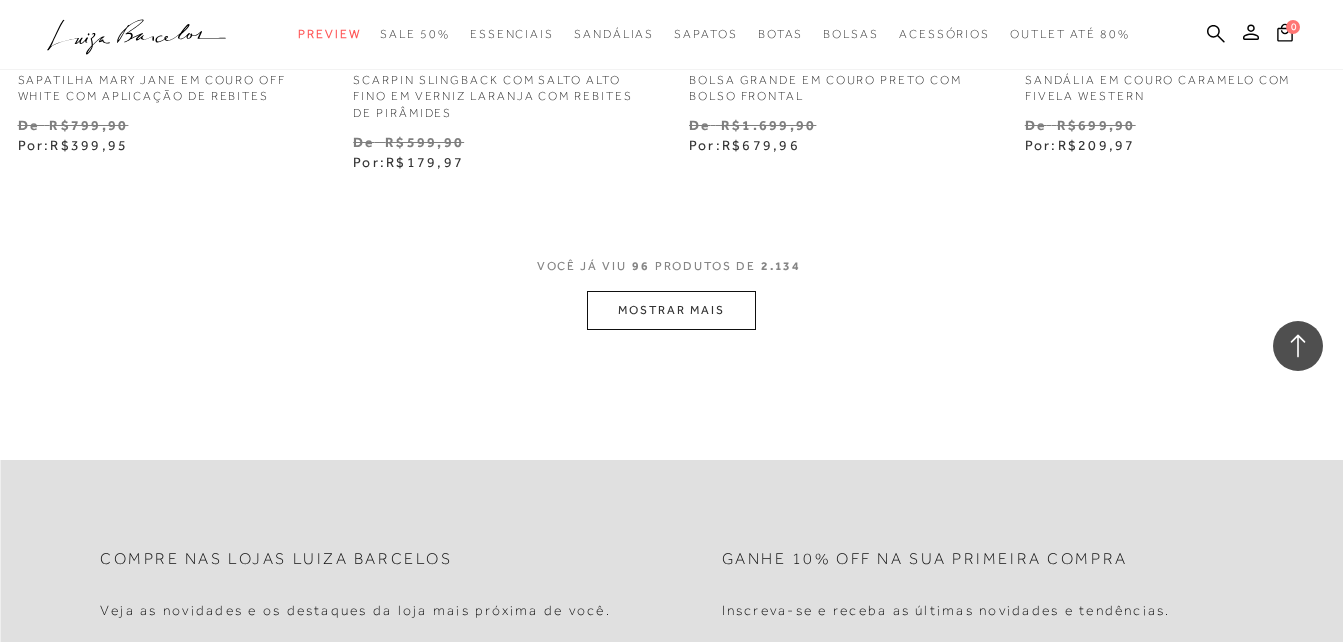 click on "MOSTRAR MAIS" at bounding box center (671, 310) 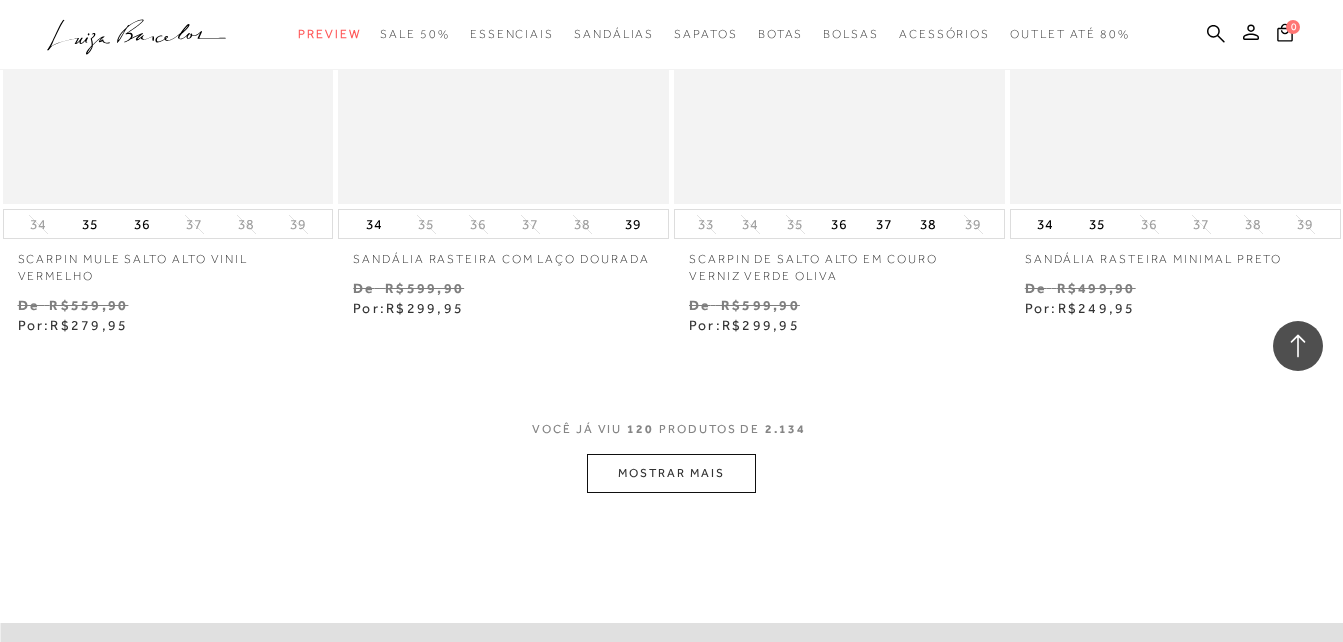 scroll, scrollTop: 19500, scrollLeft: 0, axis: vertical 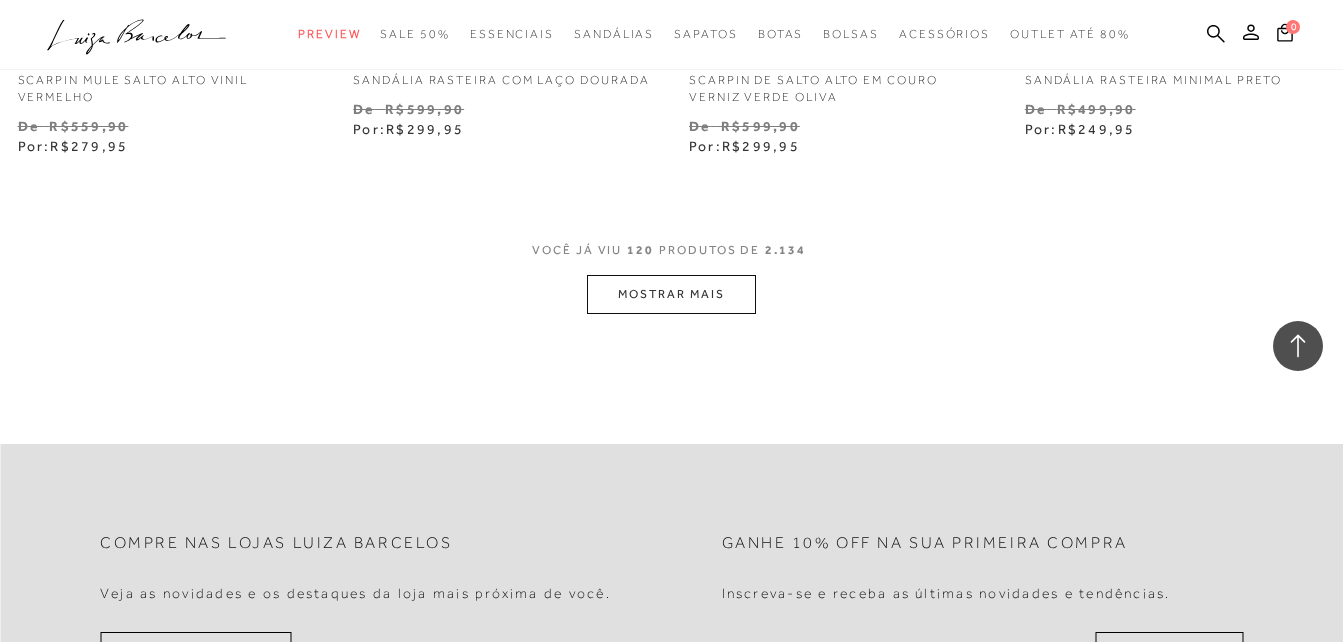 click on "MOSTRAR MAIS" at bounding box center [671, 294] 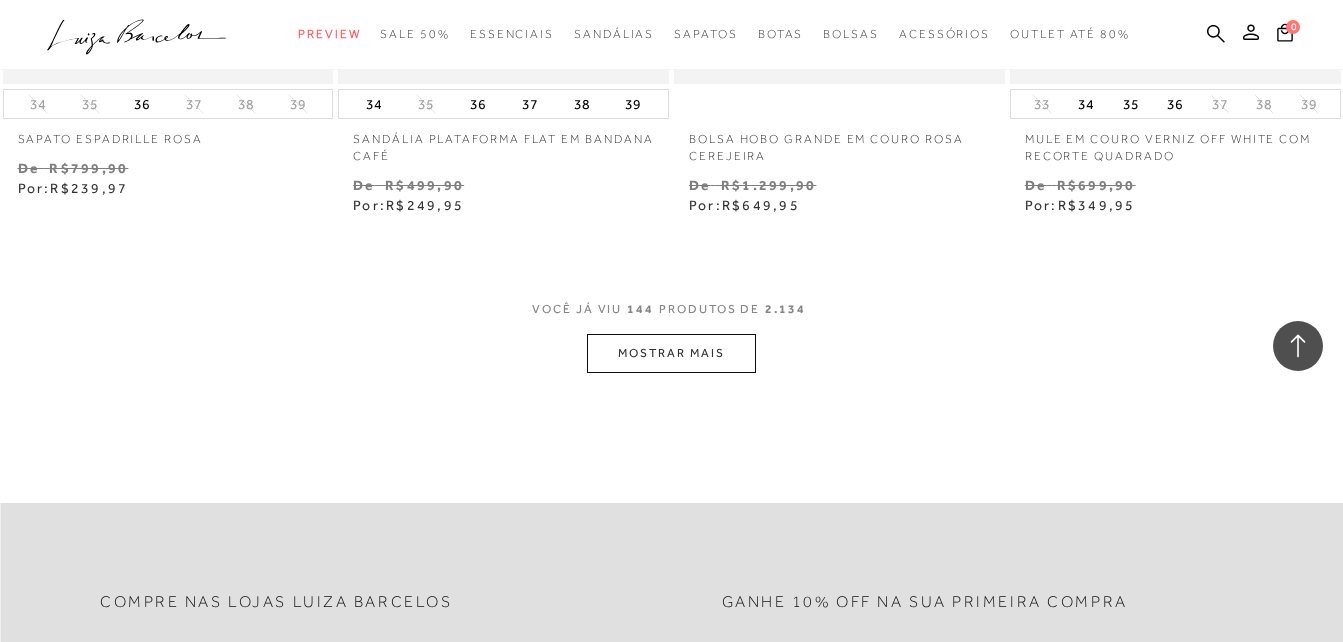 scroll, scrollTop: 23400, scrollLeft: 0, axis: vertical 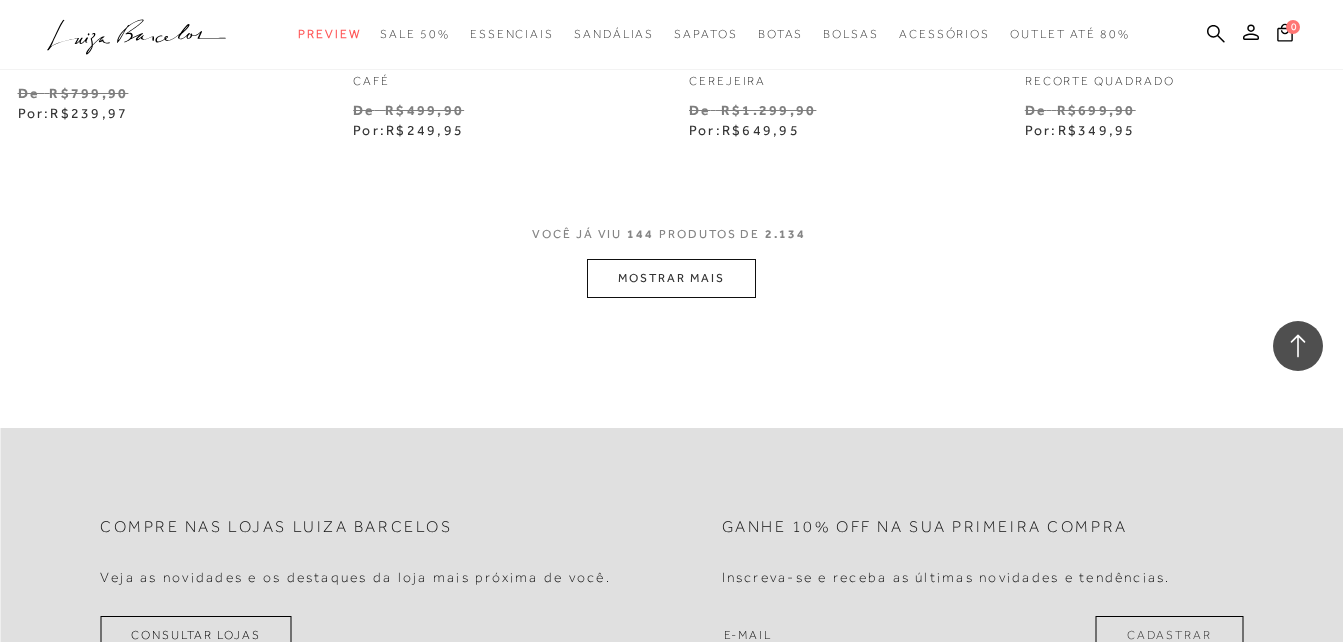 click on "MOSTRAR MAIS" at bounding box center (671, 278) 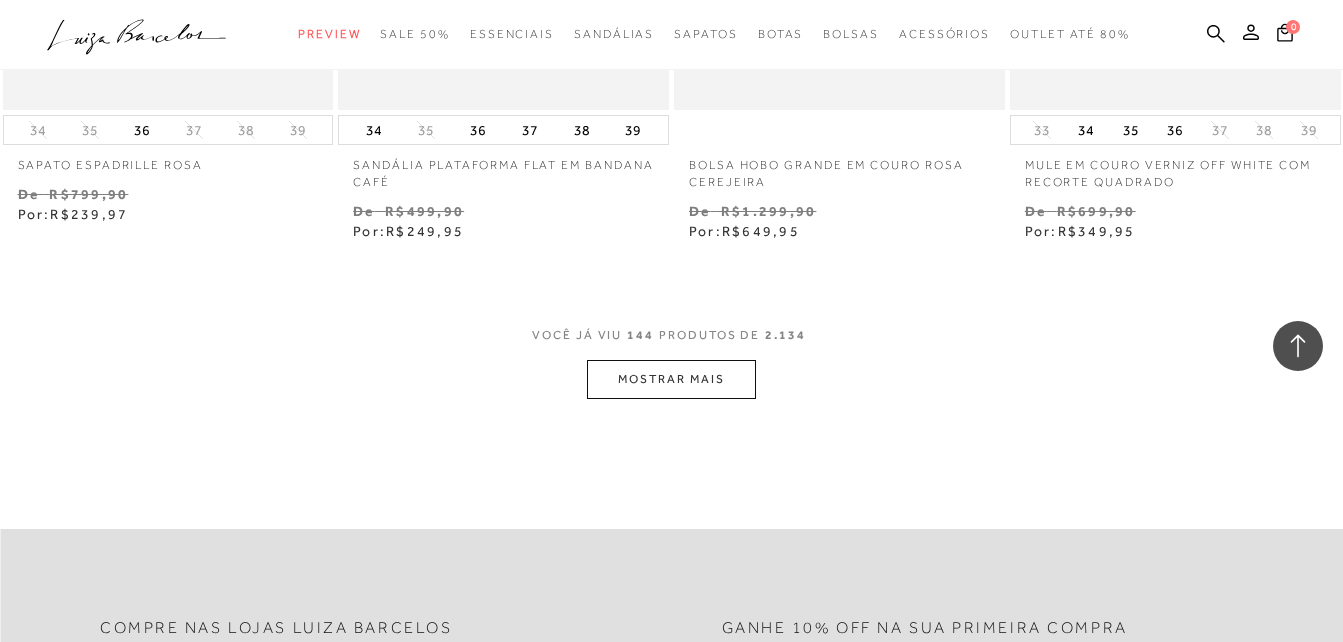 scroll, scrollTop: 23300, scrollLeft: 0, axis: vertical 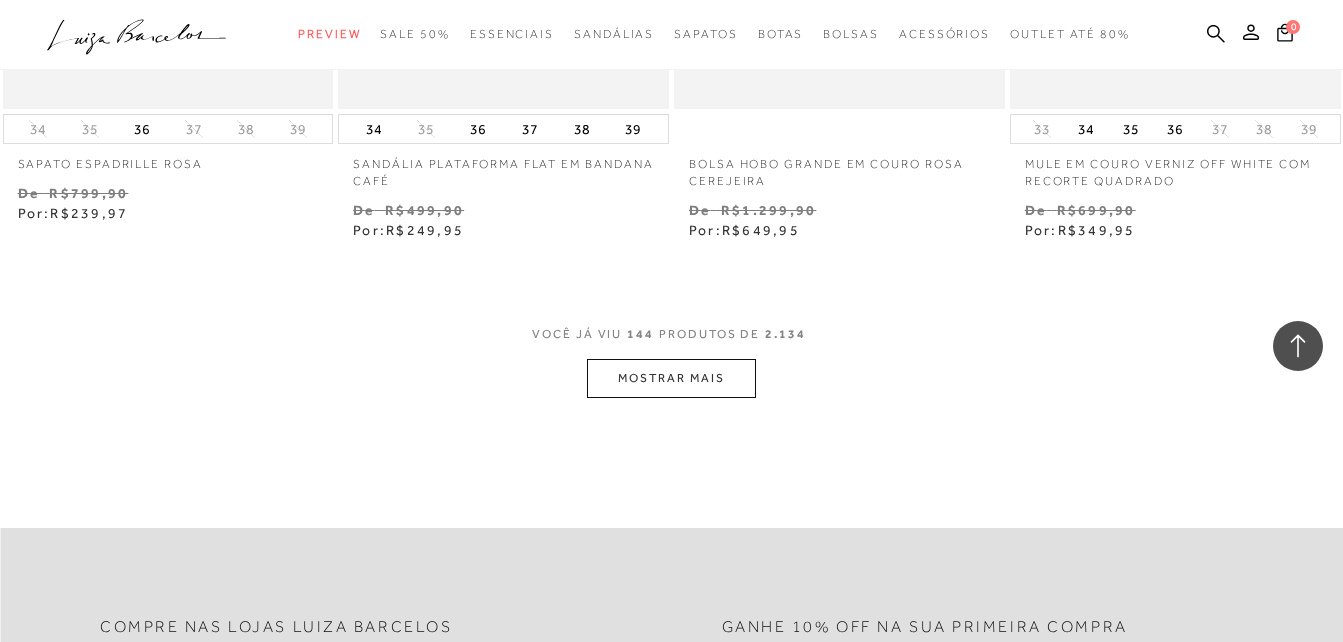 click on "MOSTRAR MAIS" at bounding box center [671, 378] 